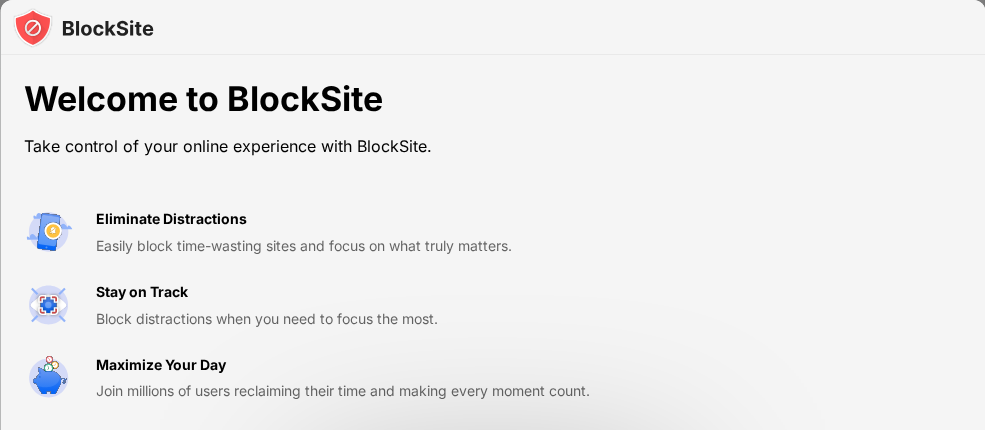 scroll, scrollTop: 0, scrollLeft: 0, axis: both 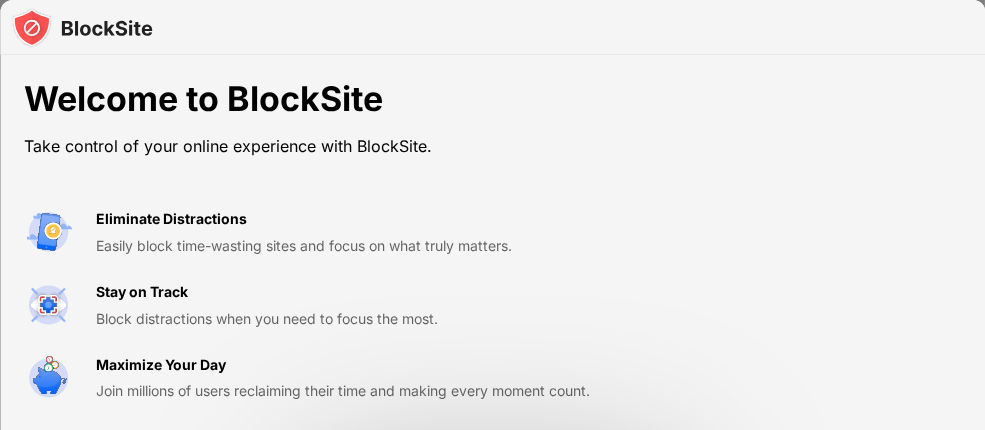 click on "Block distractions when you need to focus the most." at bounding box center (343, 319) 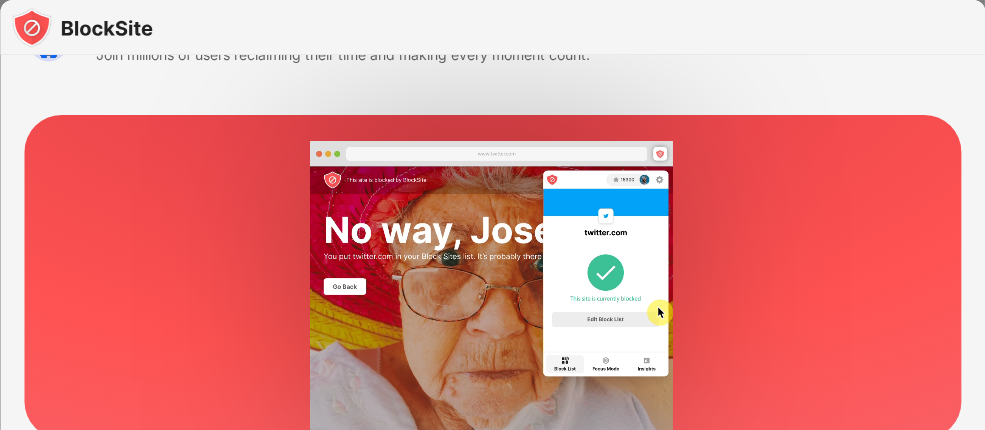 scroll, scrollTop: 0, scrollLeft: 0, axis: both 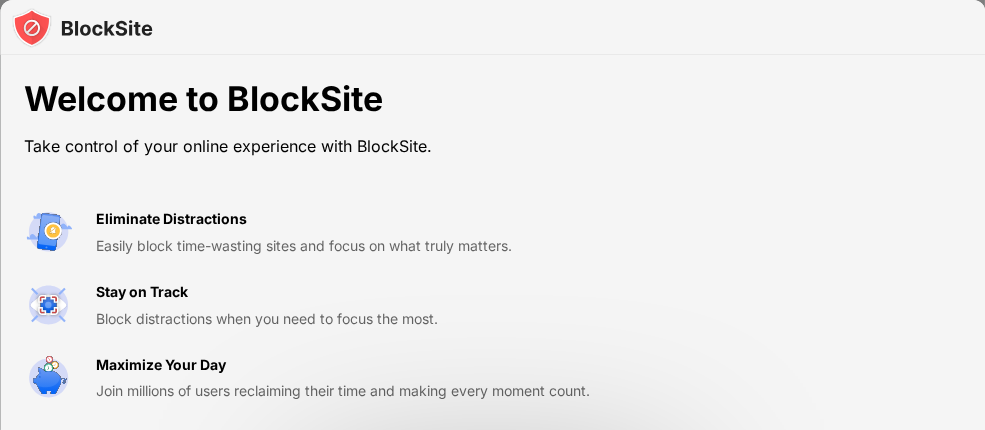 click on "Welcome to BlockSite" at bounding box center [307, 99] 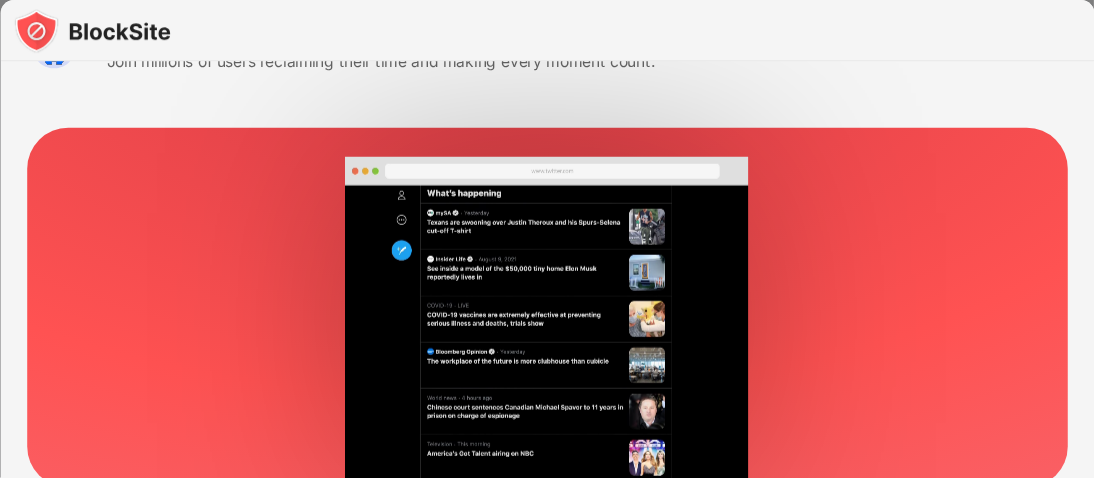 scroll, scrollTop: 0, scrollLeft: 0, axis: both 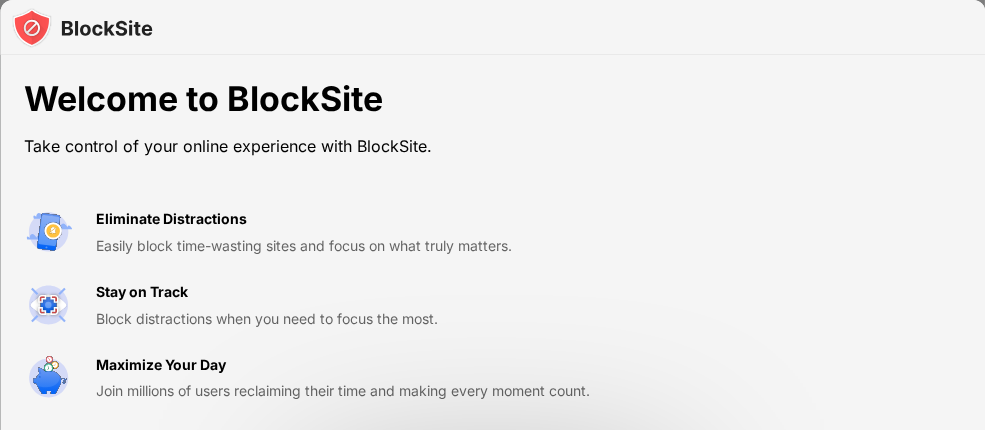 click on "Easily block time-wasting sites and focus on what truly matters." at bounding box center (343, 246) 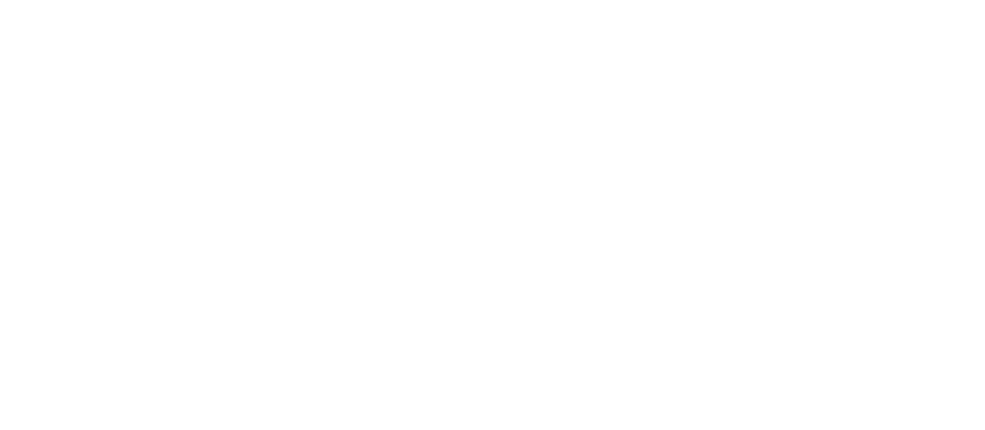 scroll, scrollTop: 0, scrollLeft: 0, axis: both 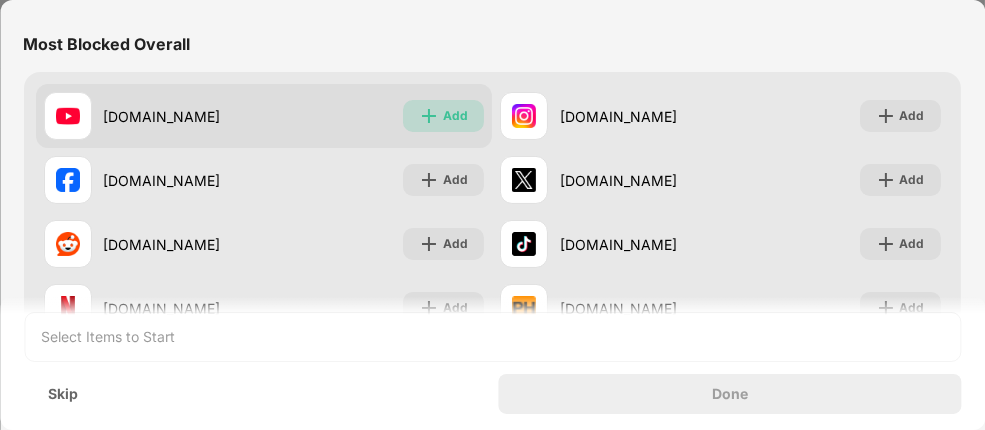 click on "Add" at bounding box center [444, 116] 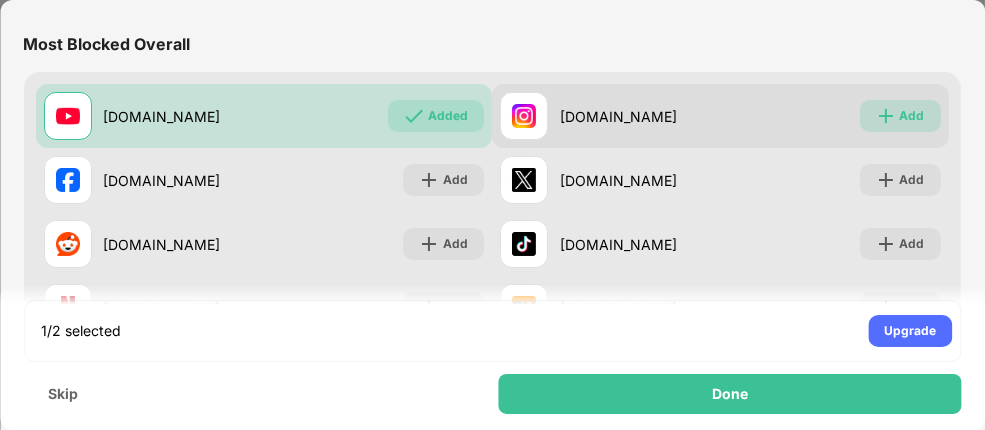 click at bounding box center (886, 116) 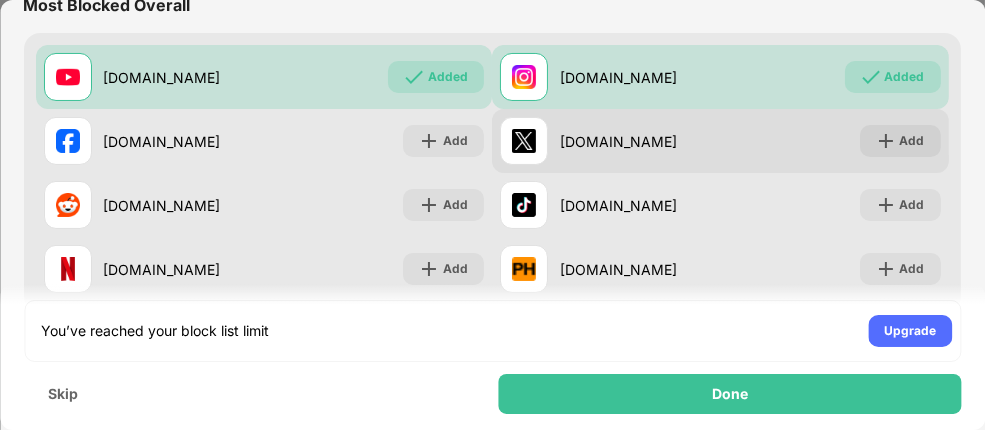 scroll, scrollTop: 243, scrollLeft: 0, axis: vertical 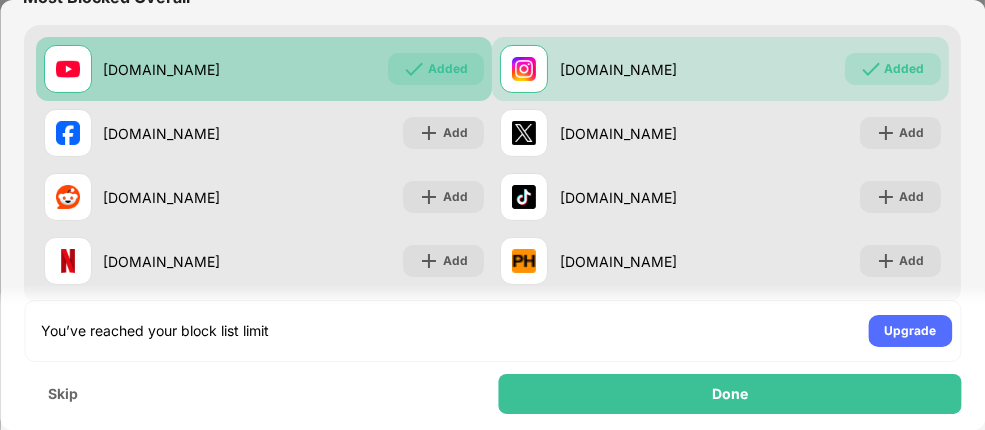 click on "Added" at bounding box center (449, 69) 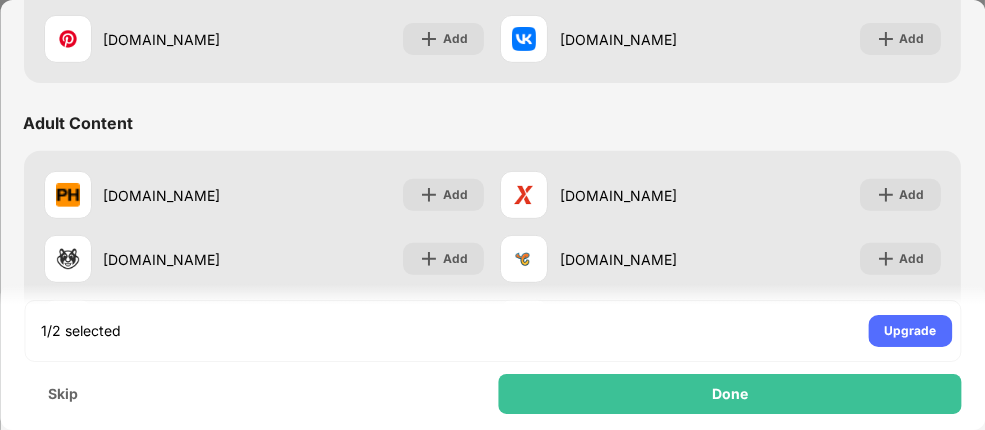 scroll, scrollTop: 887, scrollLeft: 0, axis: vertical 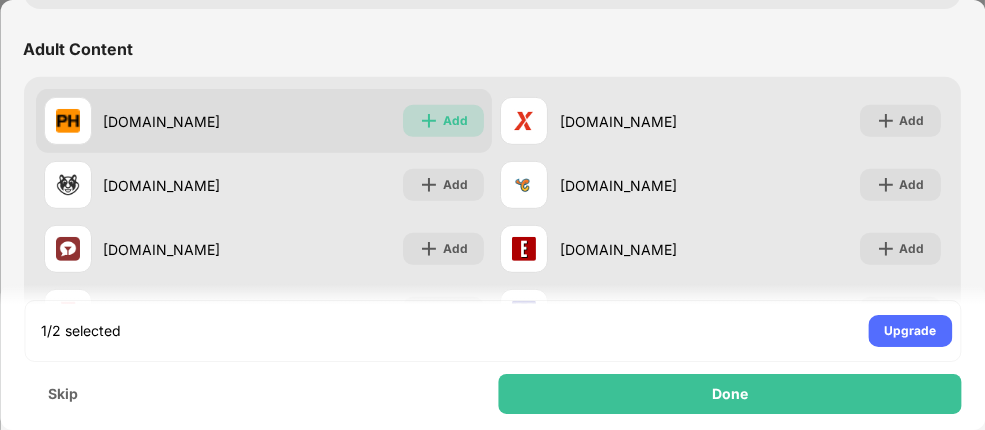 click on "Add" at bounding box center (444, 121) 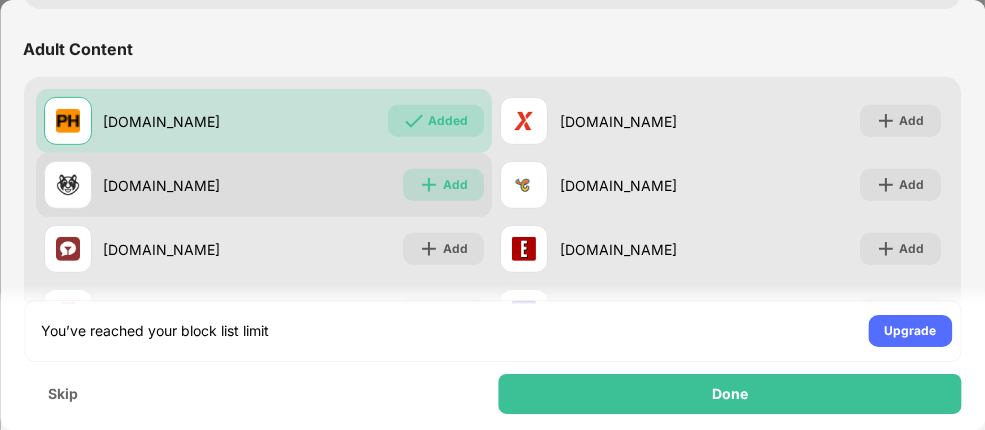 click at bounding box center [430, 185] 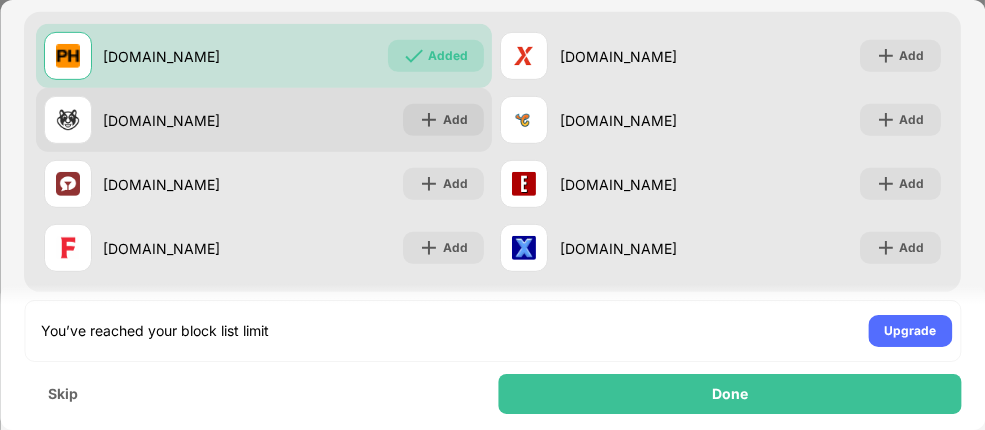 scroll, scrollTop: 962, scrollLeft: 0, axis: vertical 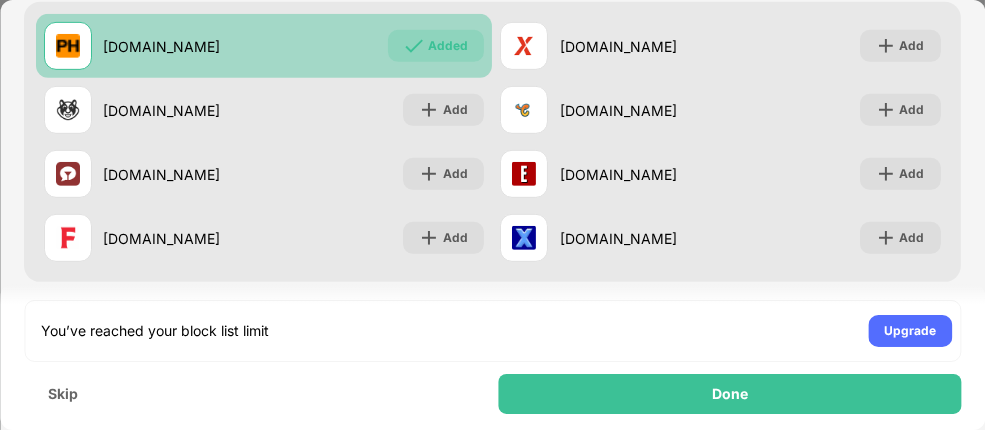click on "Added" at bounding box center (449, 46) 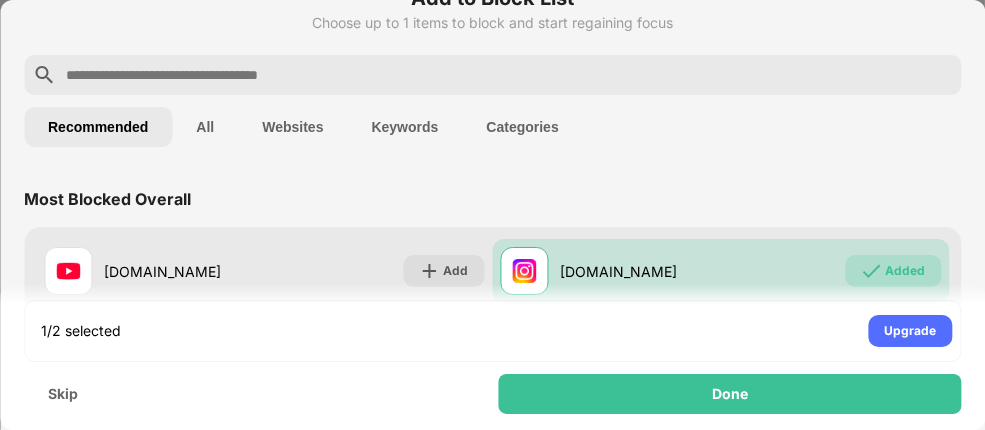 scroll, scrollTop: 40, scrollLeft: 0, axis: vertical 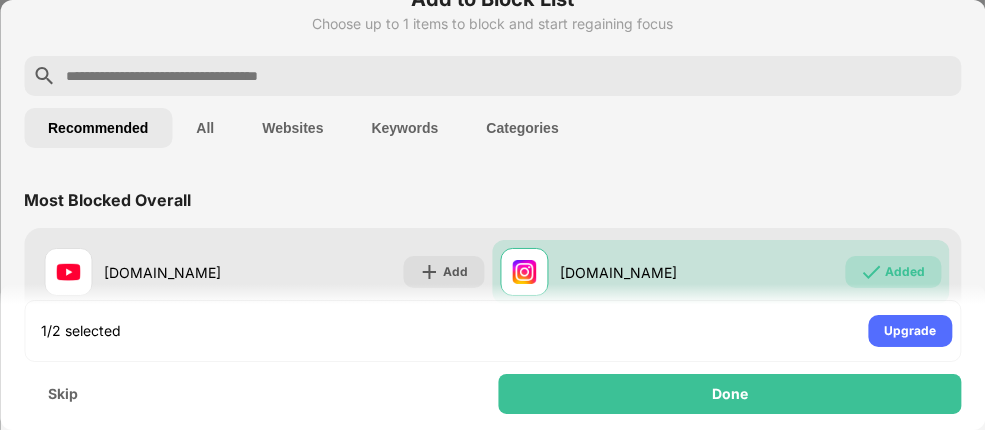 click on "All" at bounding box center [205, 128] 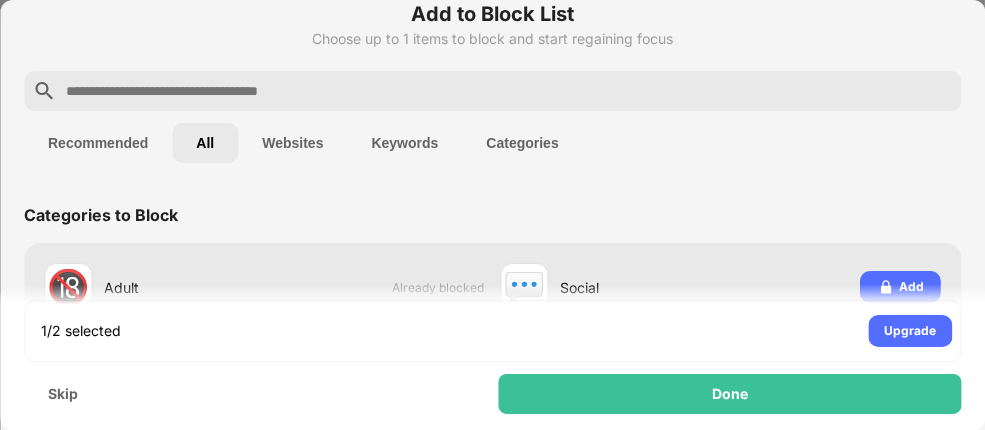 scroll, scrollTop: 0, scrollLeft: 0, axis: both 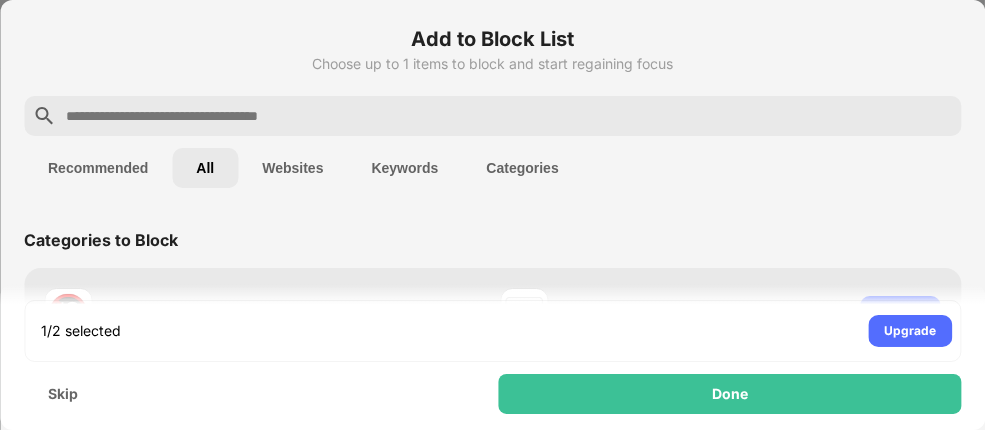 click at bounding box center (492, 116) 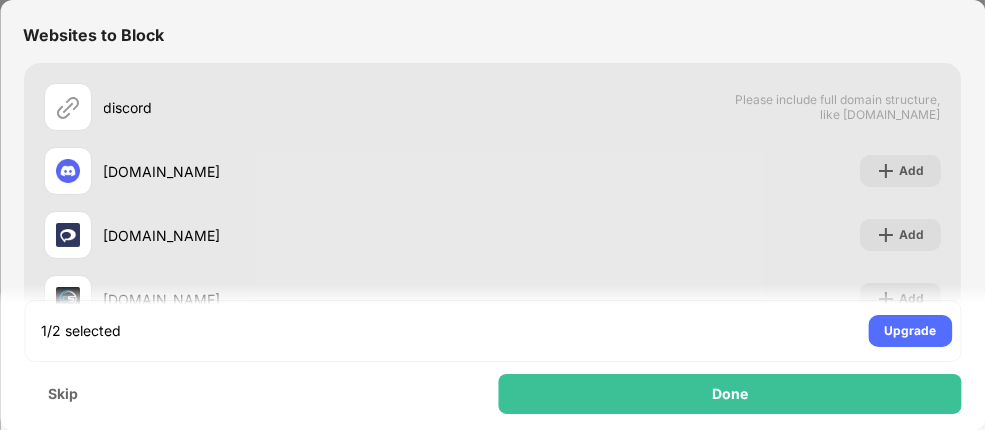 scroll, scrollTop: 212, scrollLeft: 0, axis: vertical 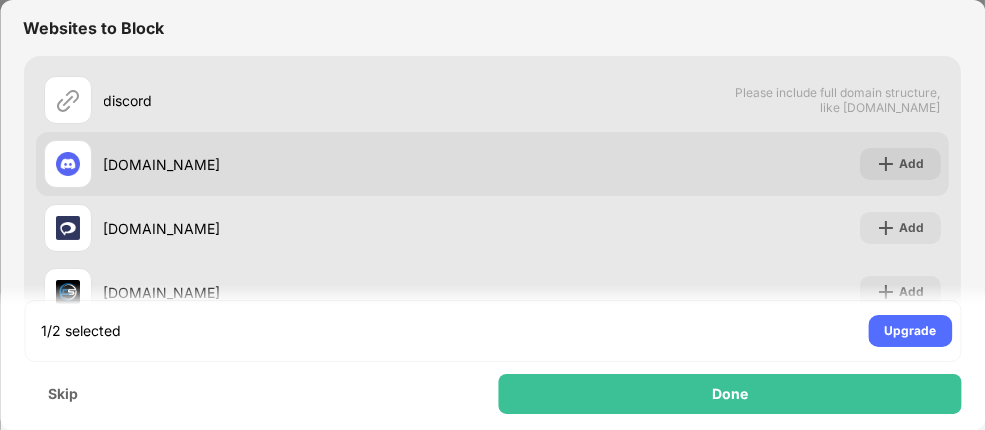 type on "*******" 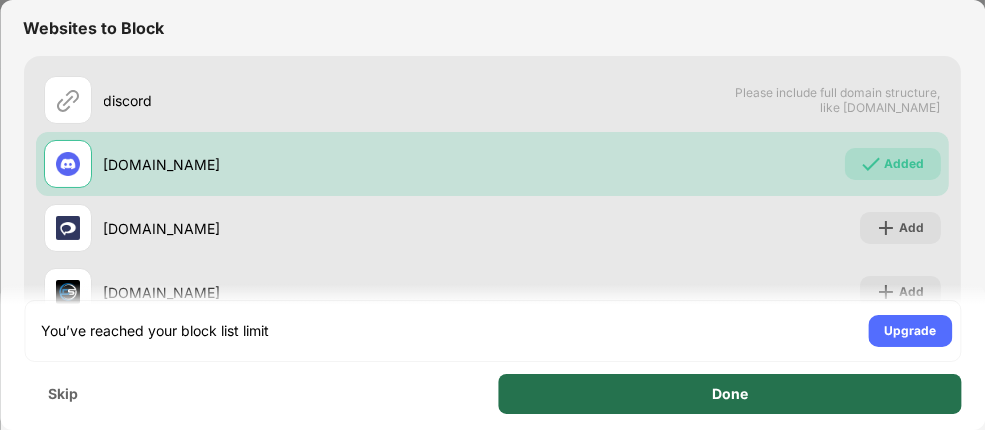click on "Done" at bounding box center (730, 394) 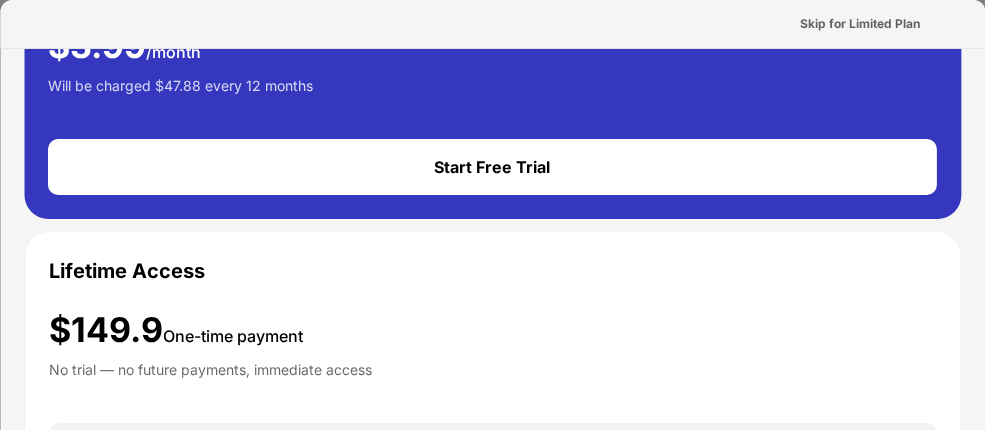 scroll, scrollTop: 0, scrollLeft: 0, axis: both 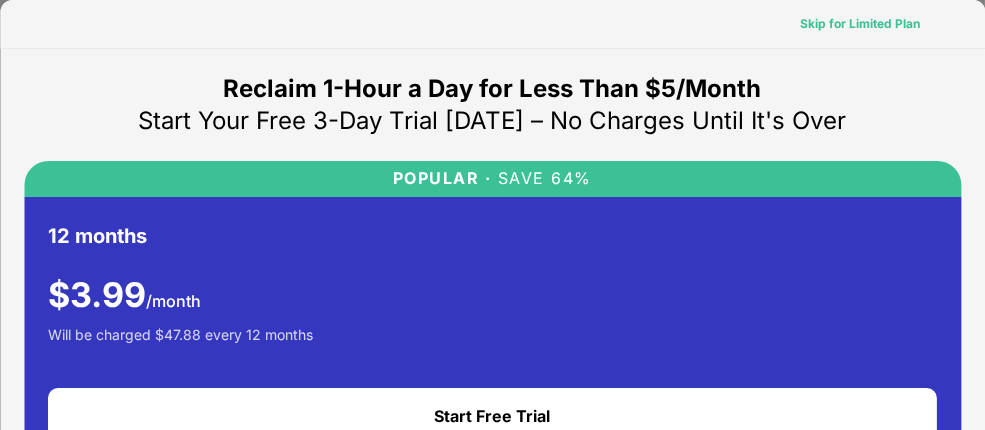 click on "Skip for Limited Plan" at bounding box center [861, 24] 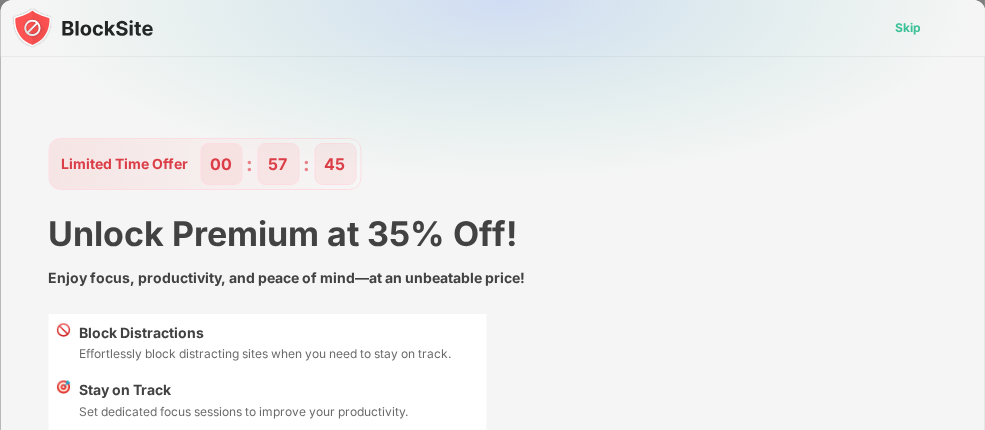 click on "Skip" at bounding box center (908, 28) 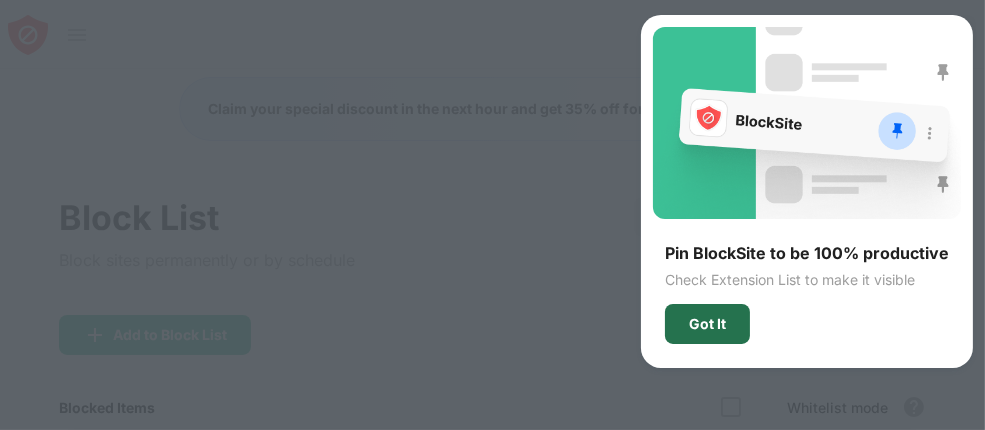 click on "Got It" at bounding box center (707, 324) 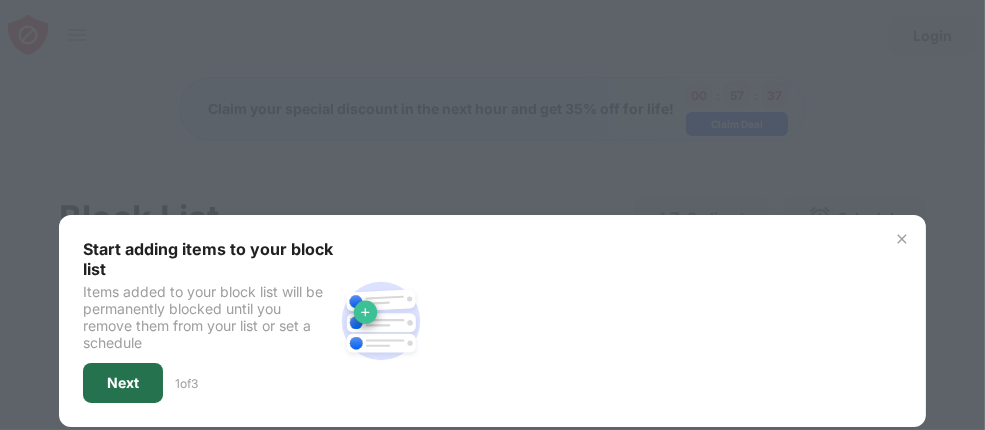 click on "Next" at bounding box center (123, 383) 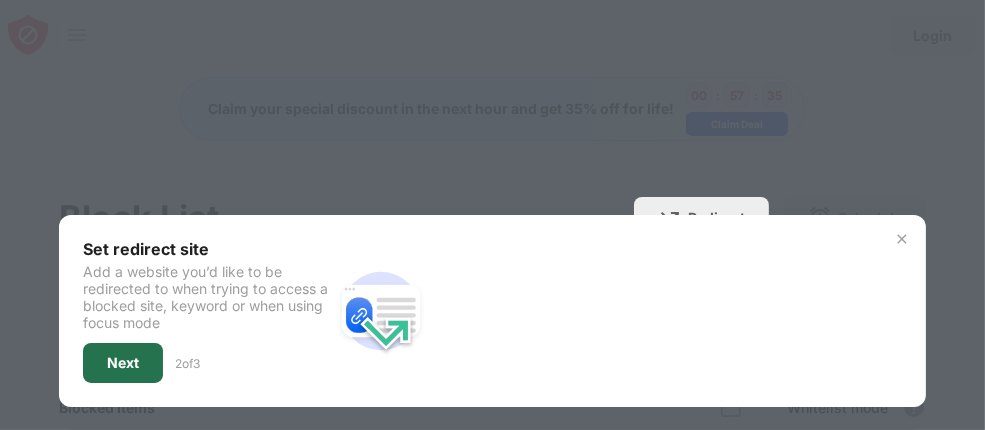 click on "Next" at bounding box center (123, 363) 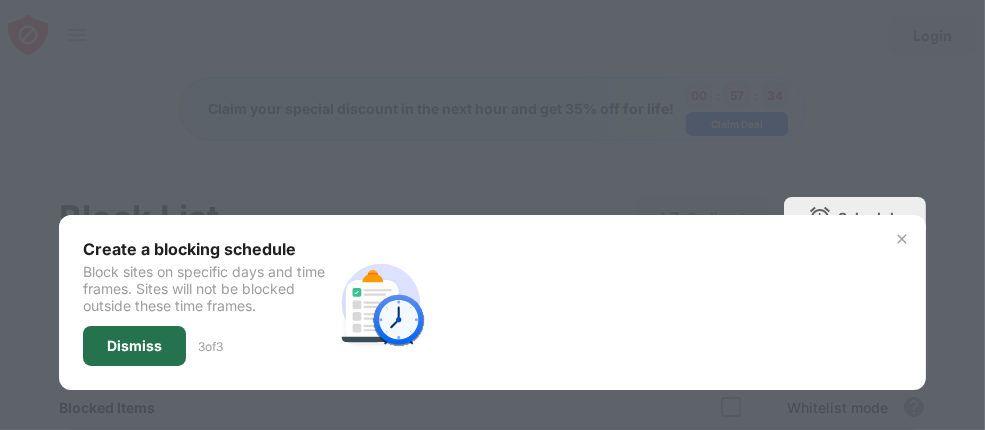 click on "Dismiss" at bounding box center [134, 346] 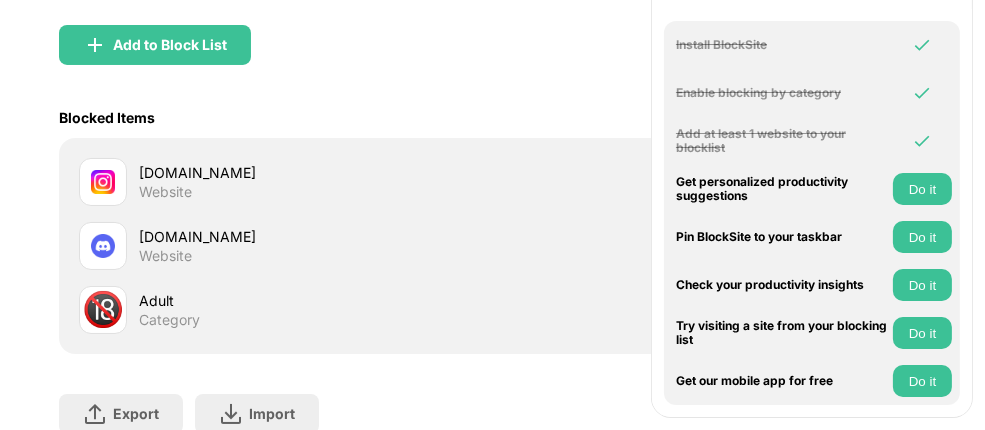 scroll, scrollTop: 290, scrollLeft: 0, axis: vertical 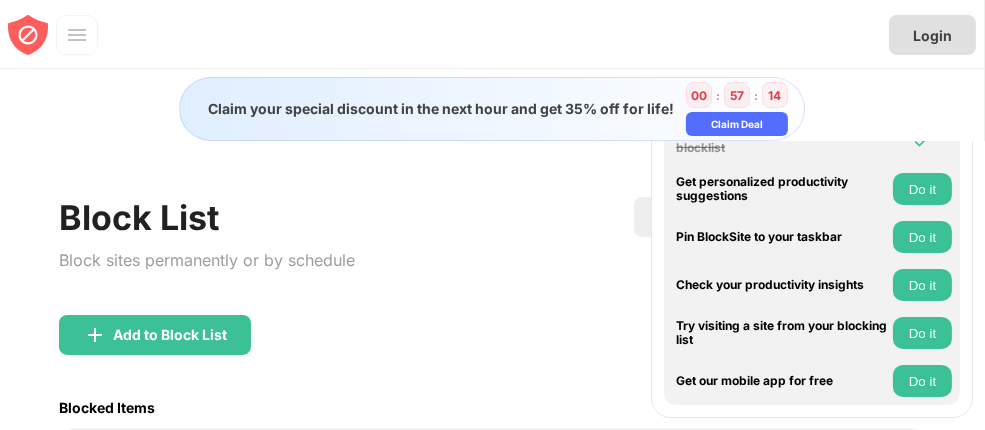 click on "Login" at bounding box center [932, 35] 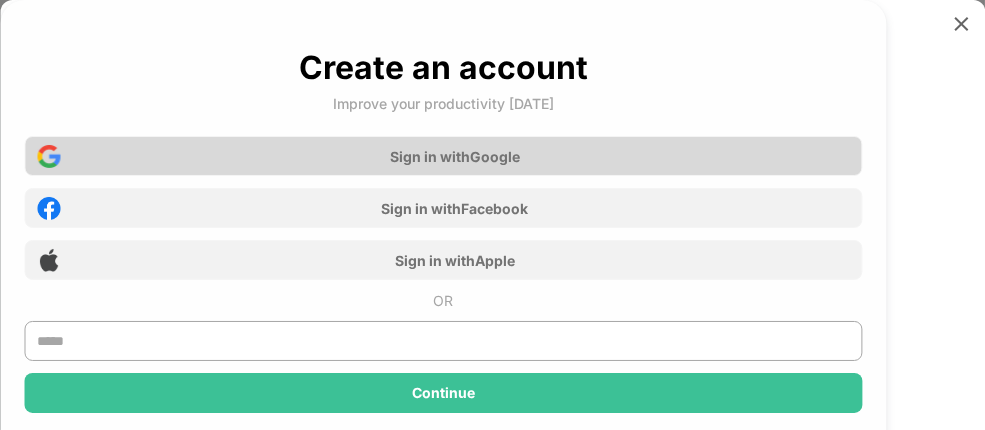 click on "Sign in with  Google" at bounding box center [443, 156] 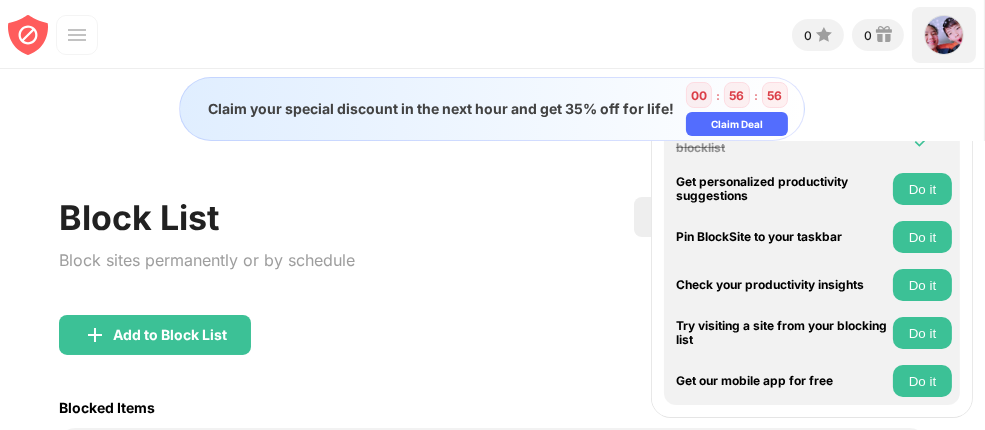 click at bounding box center [944, 35] 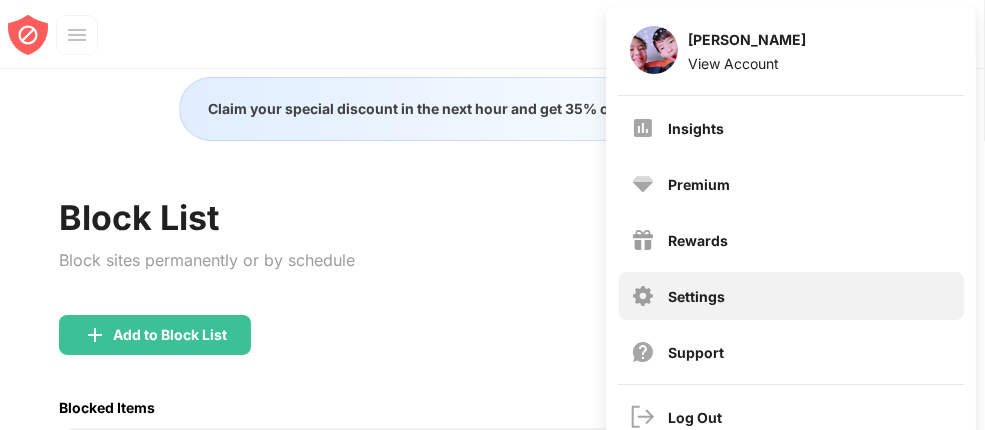 click on "Settings" at bounding box center [791, 296] 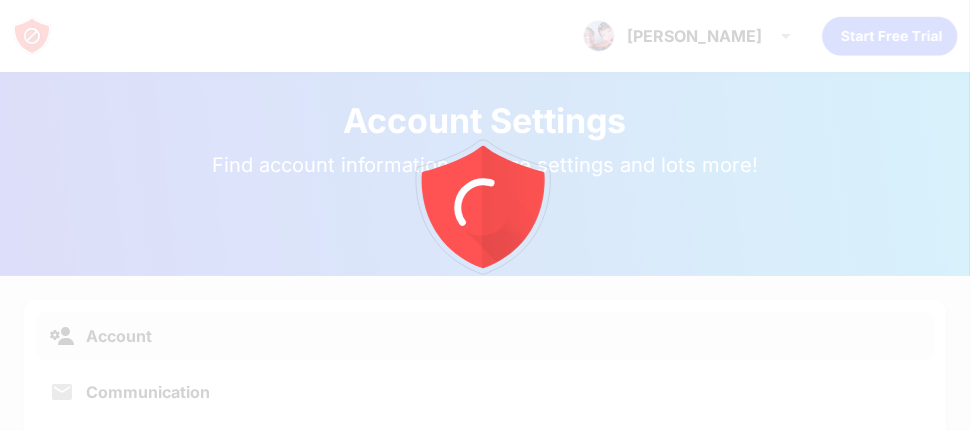 scroll, scrollTop: 104, scrollLeft: 0, axis: vertical 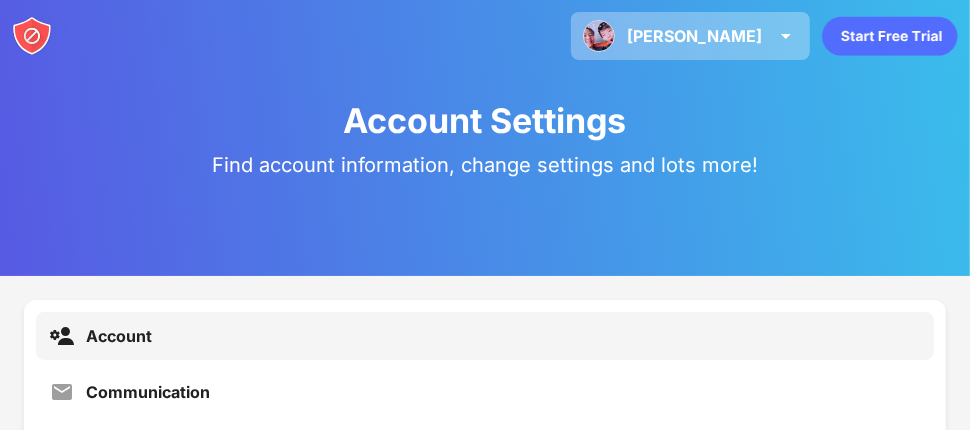 click on "Eunice" at bounding box center [694, 36] 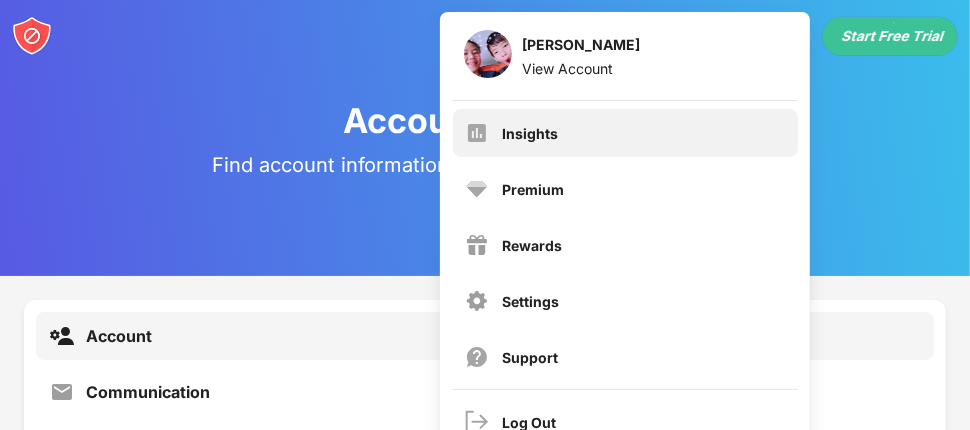 scroll, scrollTop: 104, scrollLeft: 0, axis: vertical 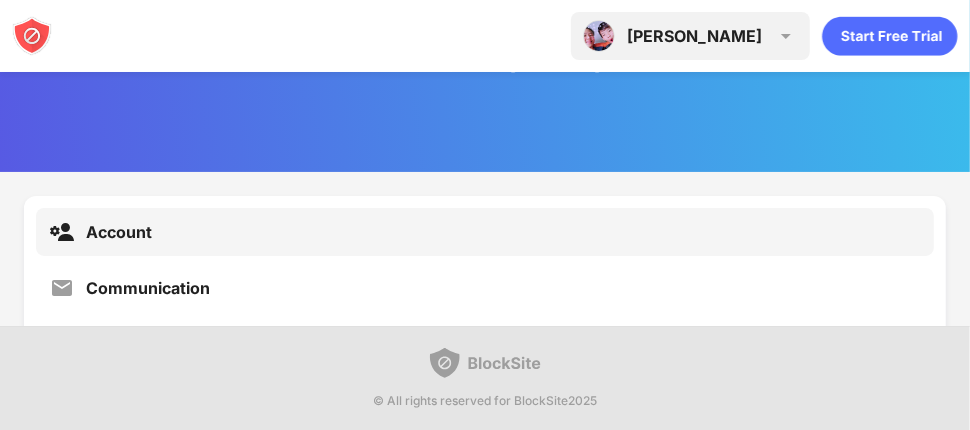 click on "Eunice Eunice Lau View Account Insights Premium Rewards Settings Support Log Out" at bounding box center (690, 36) 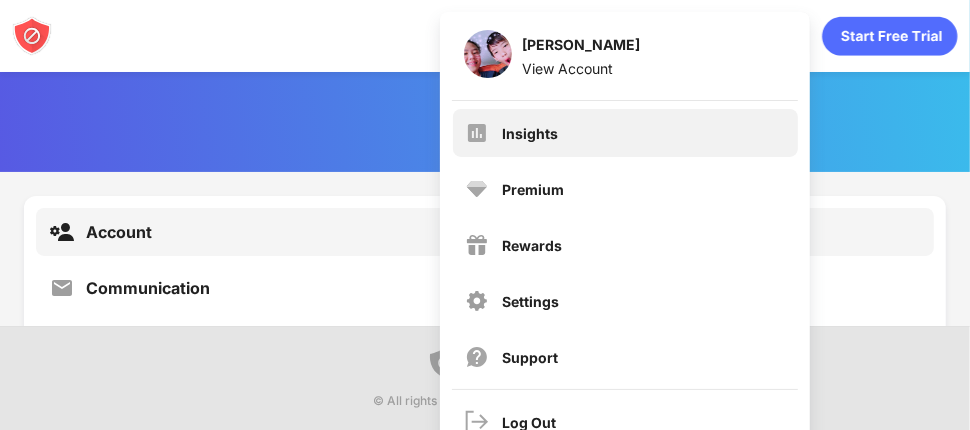 click on "Insights" at bounding box center [625, 133] 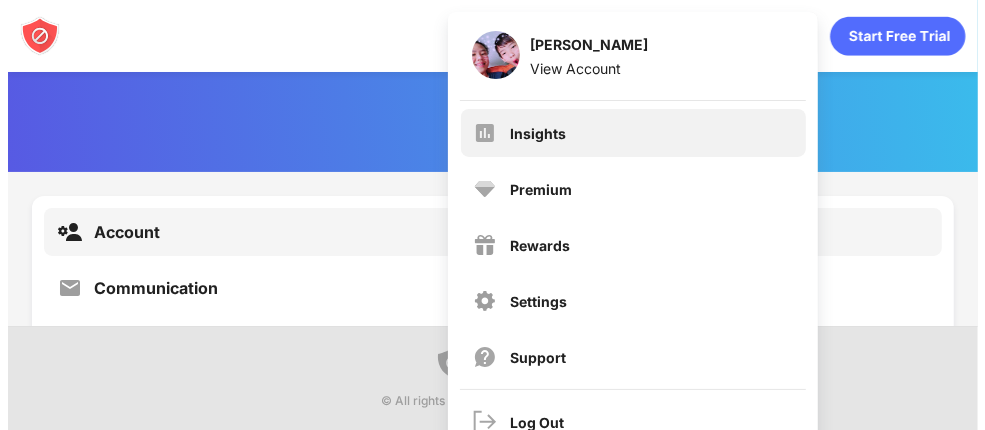 scroll, scrollTop: 0, scrollLeft: 0, axis: both 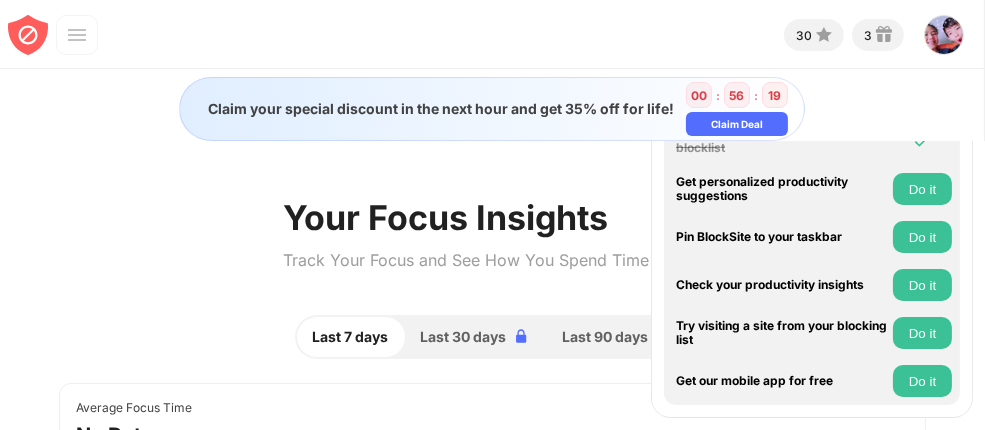 click on "Do it" at bounding box center (922, 237) 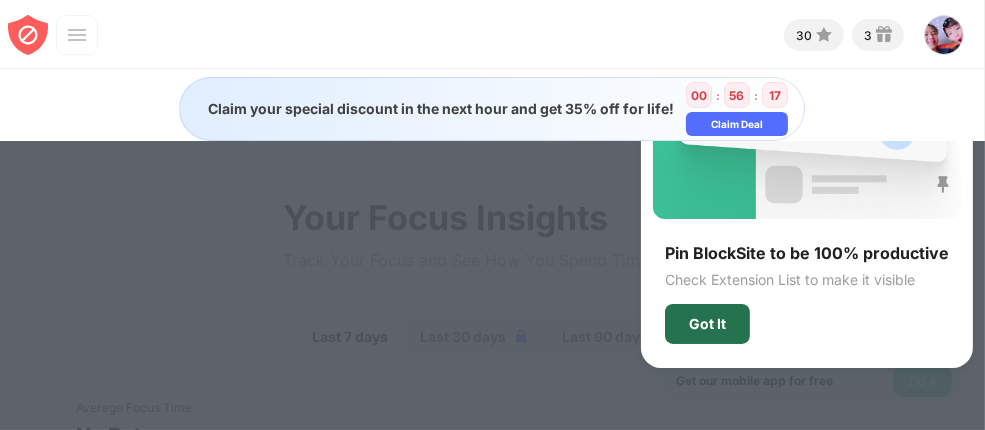 click on "Got It" at bounding box center (707, 324) 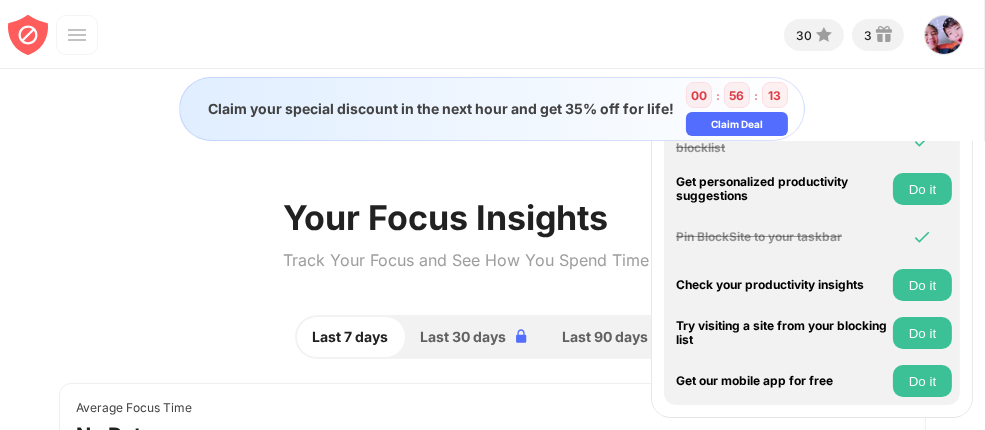 click on "Pin BlockSite to your taskbar" at bounding box center (812, 237) 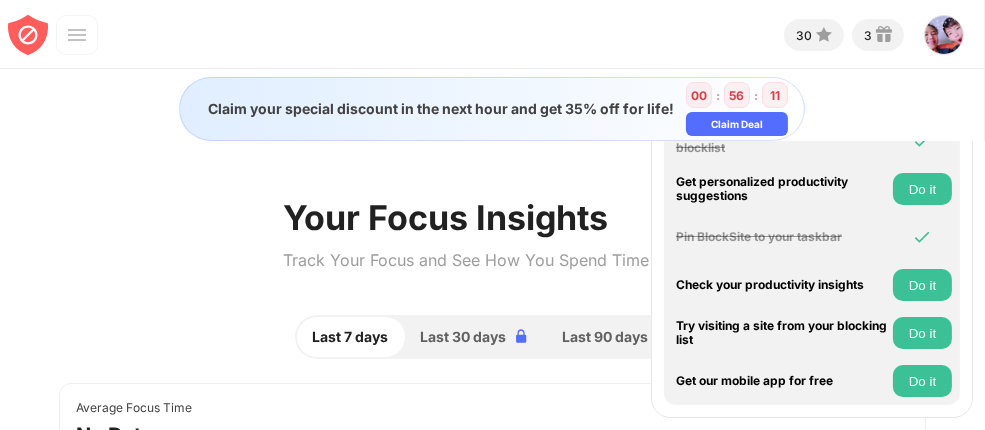 click on "Your Focus Insights Track Your Focus and See How You Spend Time Online" at bounding box center [493, 256] 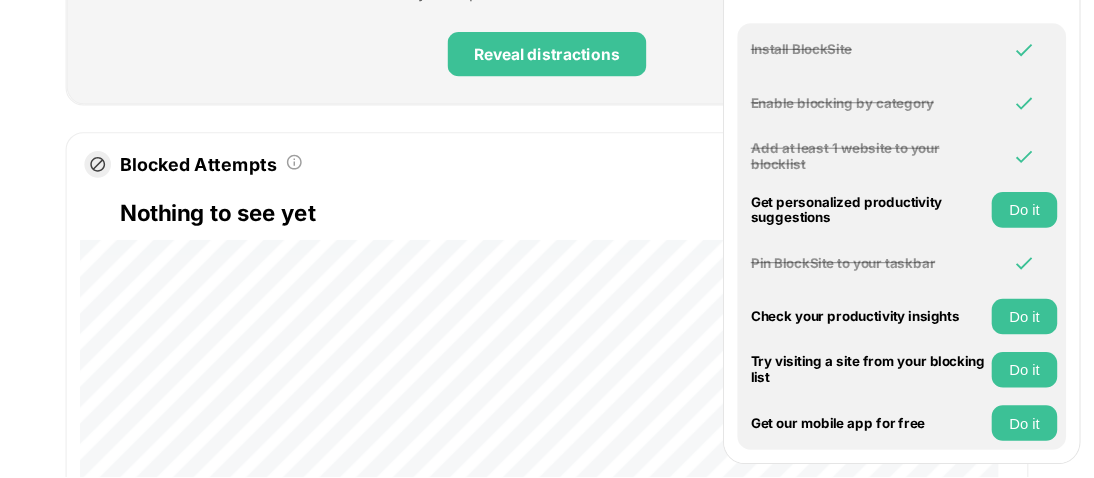 scroll, scrollTop: 1754, scrollLeft: 0, axis: vertical 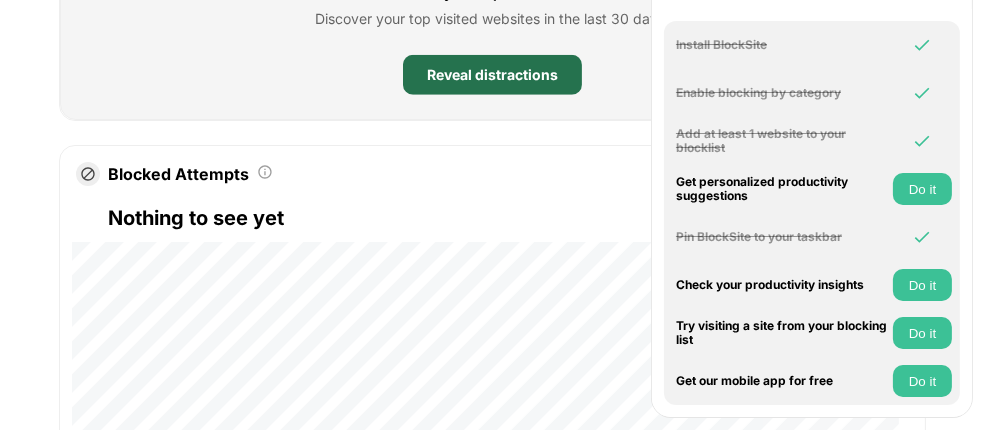 click on "Reveal distractions" at bounding box center (492, 75) 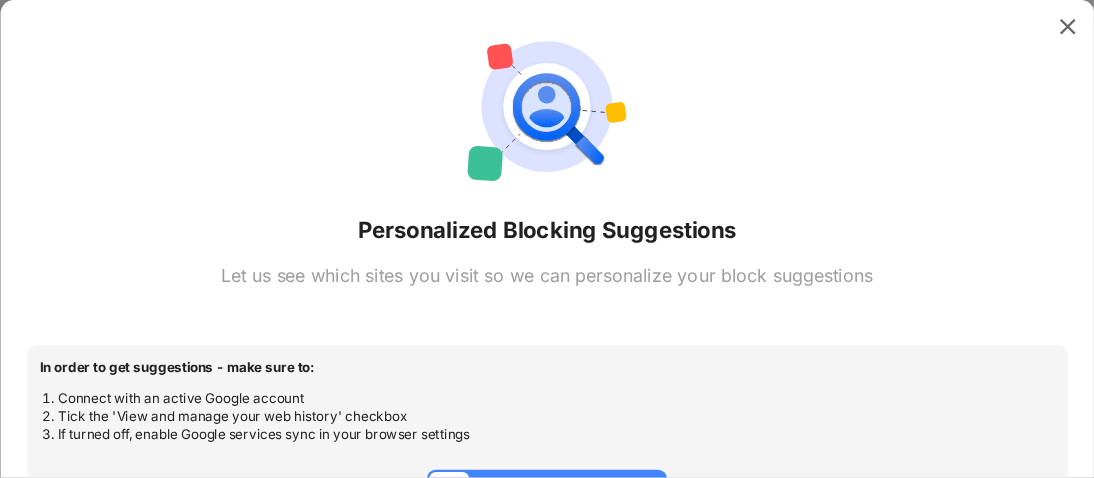 scroll, scrollTop: 1324, scrollLeft: 0, axis: vertical 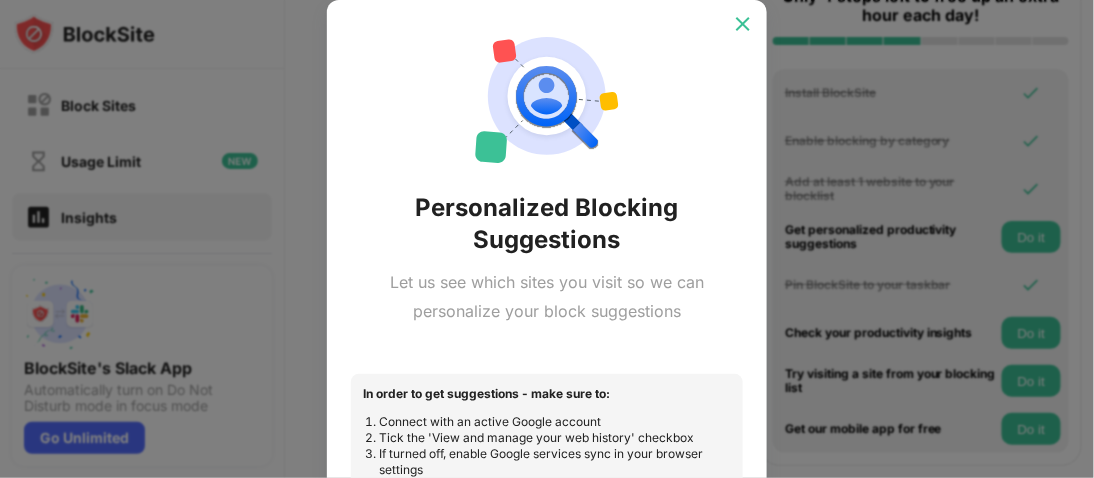 click at bounding box center [743, 24] 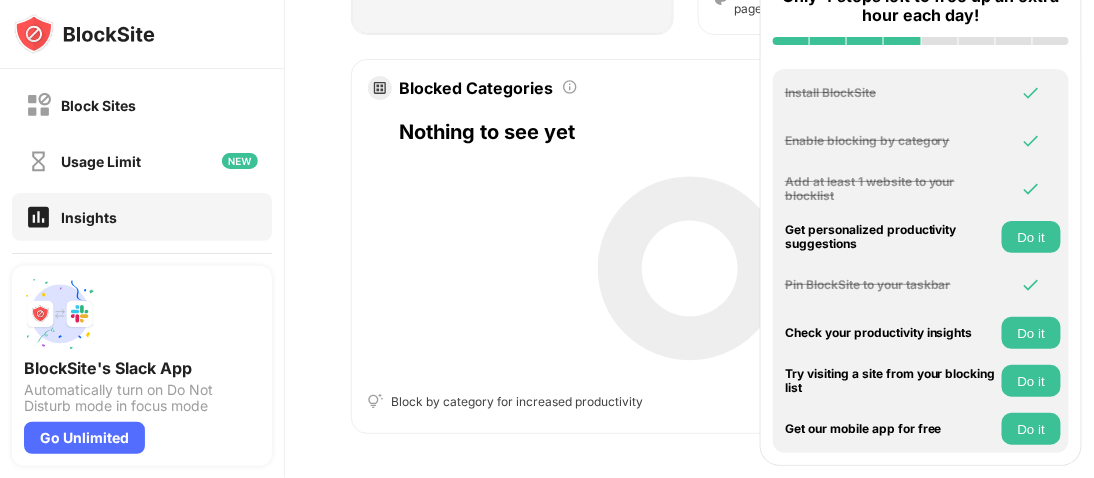 scroll, scrollTop: 1350, scrollLeft: 0, axis: vertical 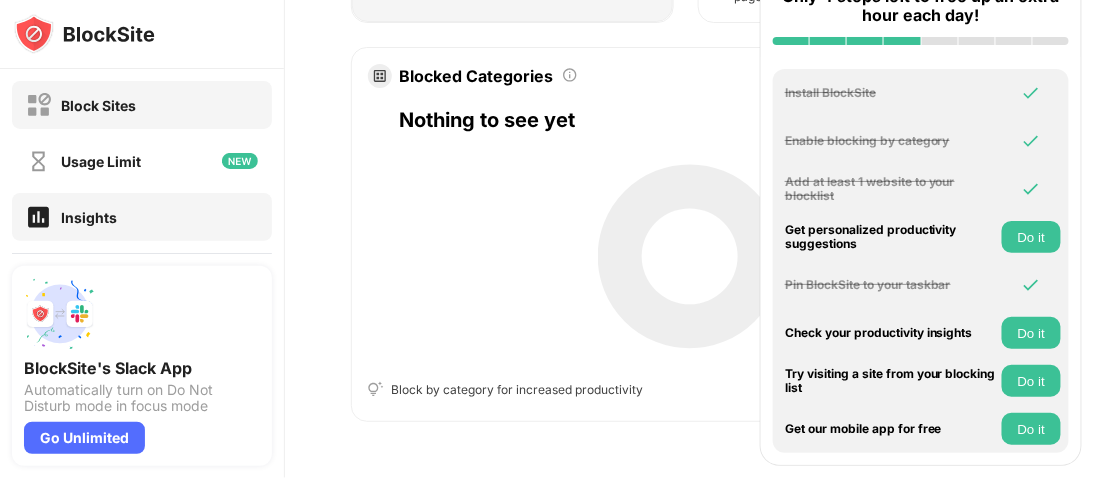 click on "Block Sites" at bounding box center [142, 105] 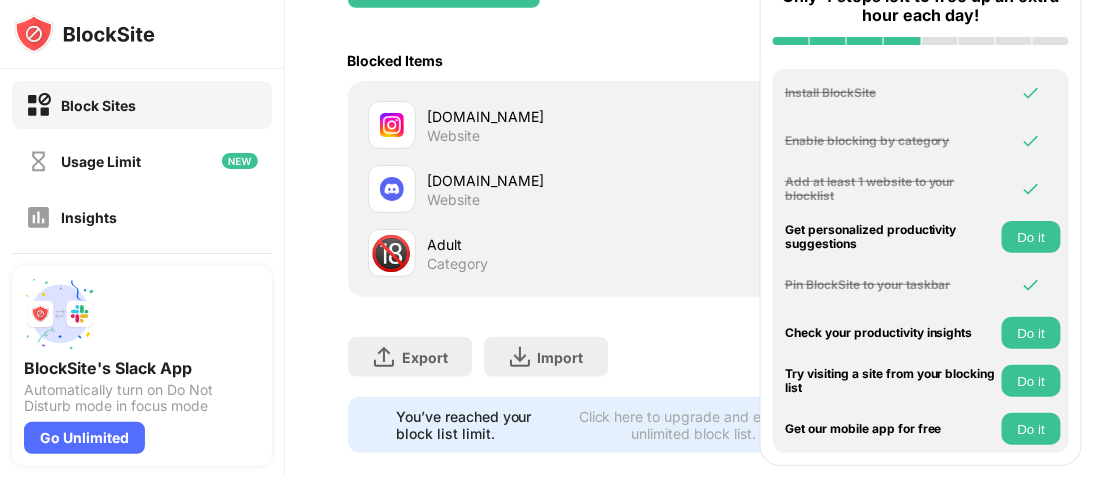 scroll, scrollTop: 312, scrollLeft: 9, axis: both 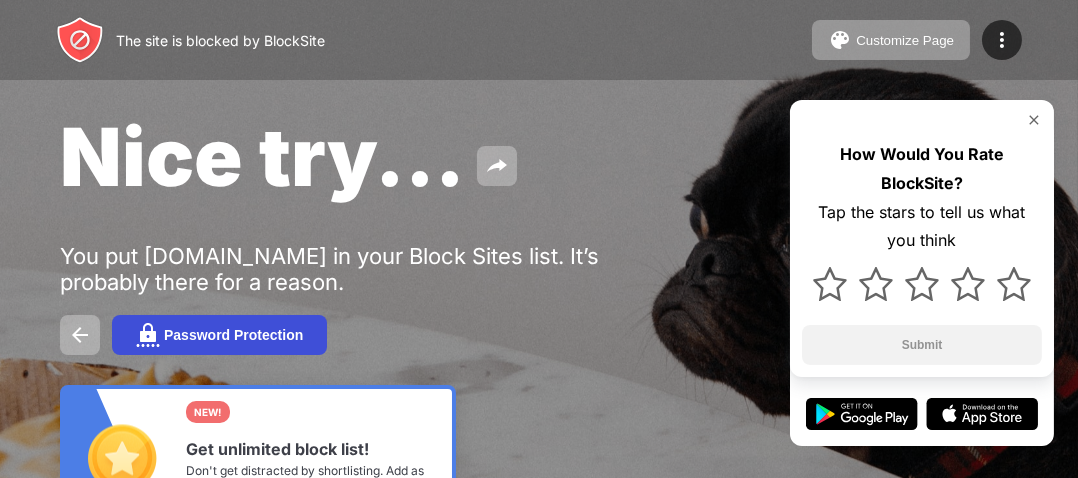click on "Password Protection" at bounding box center (233, 335) 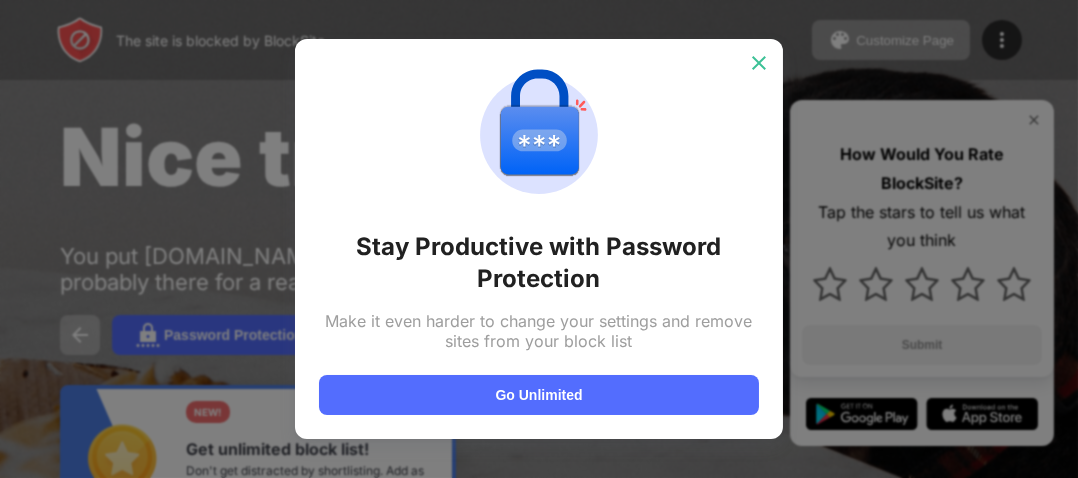 click at bounding box center (759, 63) 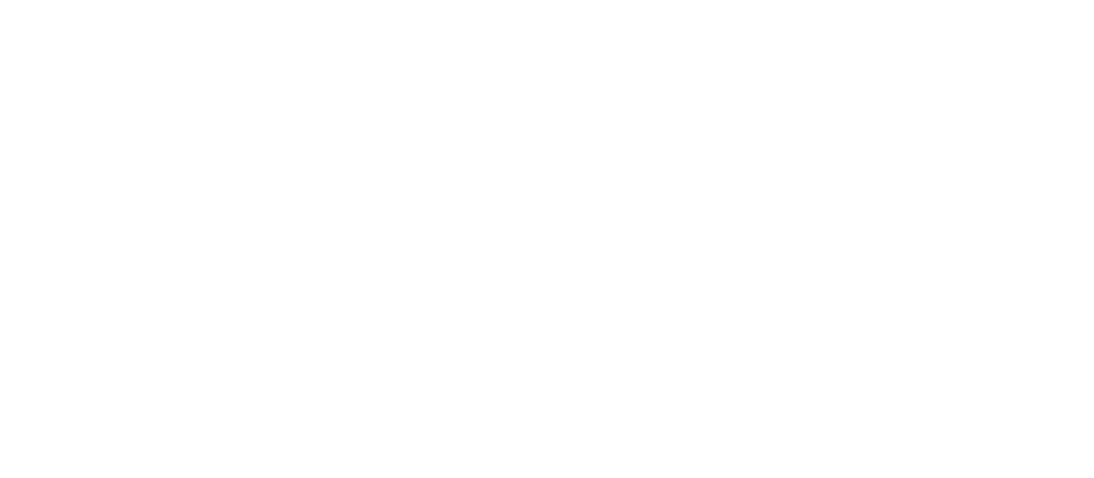 scroll, scrollTop: 0, scrollLeft: 0, axis: both 